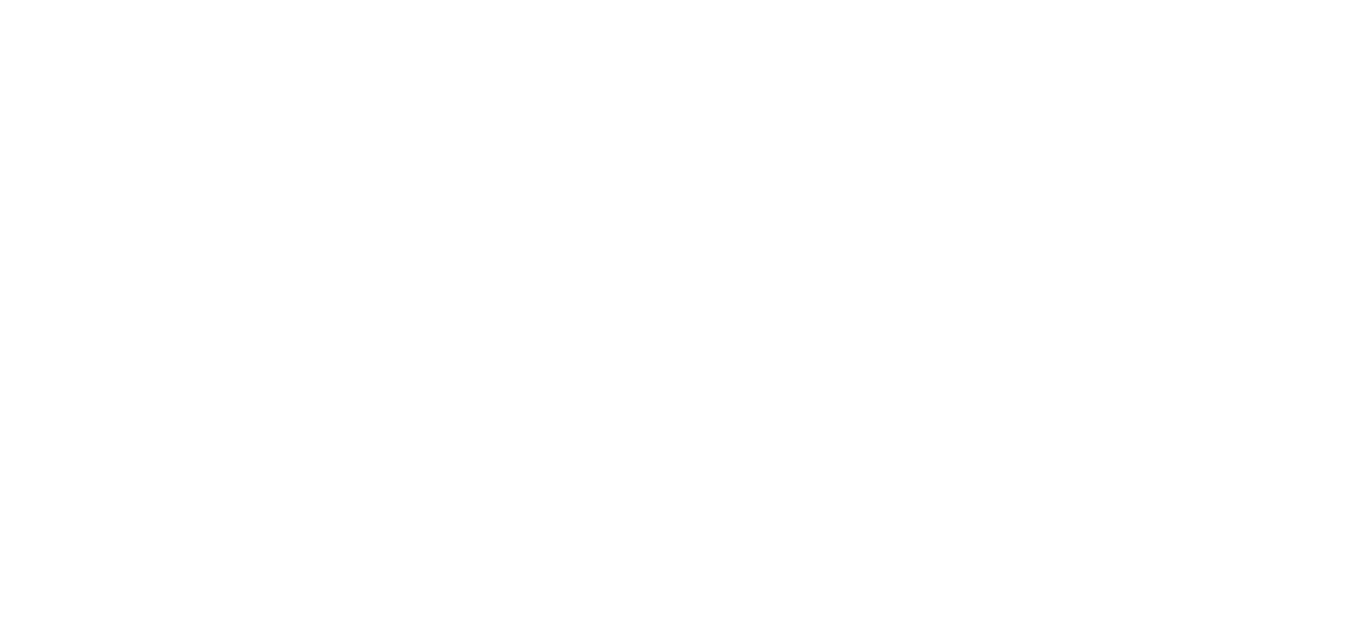 scroll, scrollTop: 0, scrollLeft: 0, axis: both 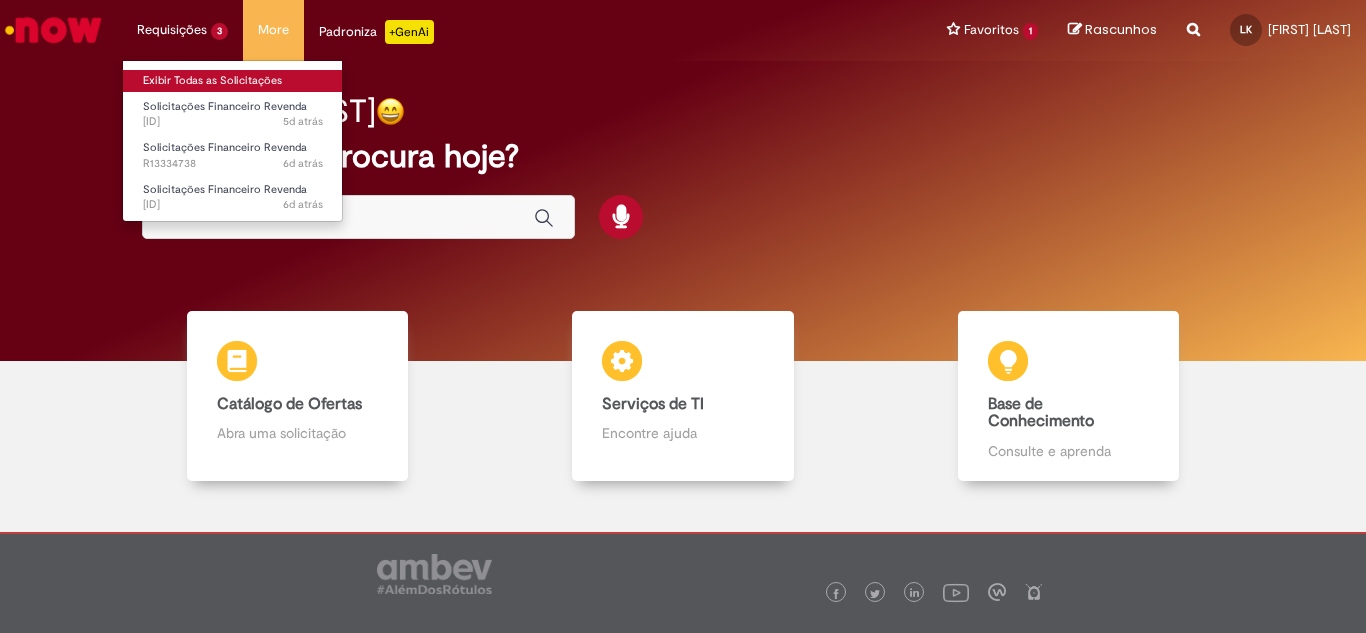click on "Exibir Todas as Solicitações" at bounding box center [233, 81] 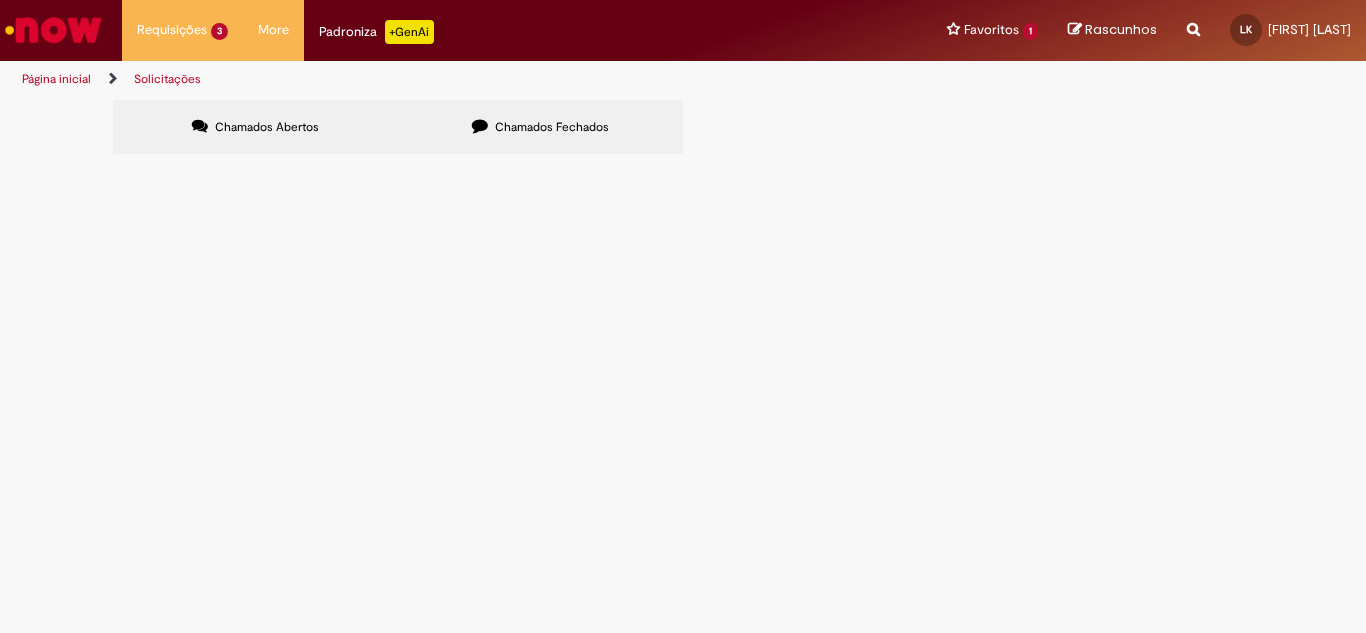 click on "Boa tarde,
A NF em anexo foi cancelada, porém os produtos foram entregues na revenda, existe outra NF que substitui esta?" at bounding box center (0, 0) 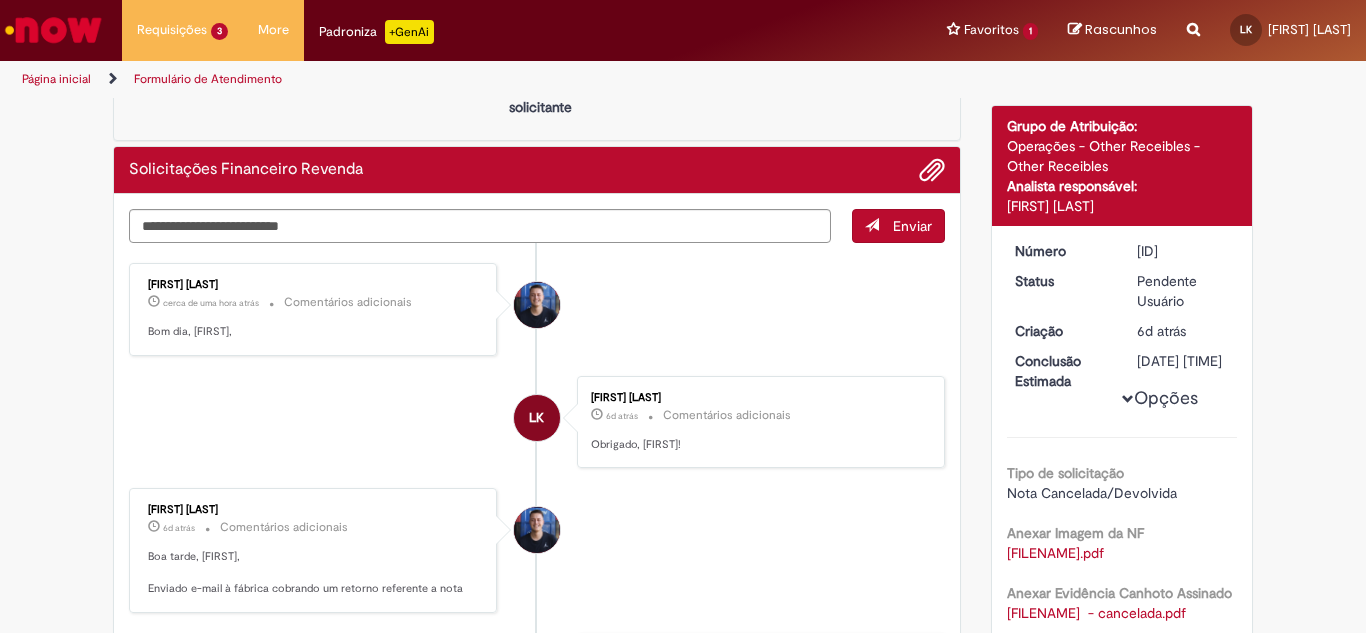 scroll, scrollTop: 0, scrollLeft: 0, axis: both 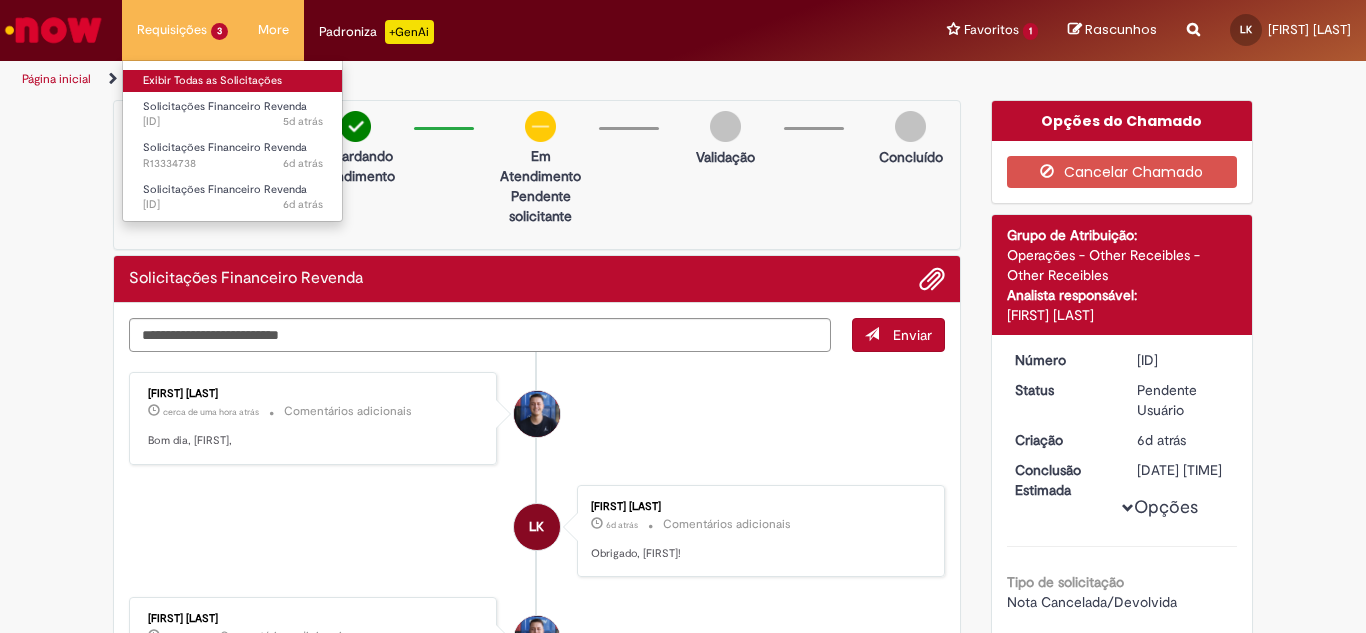 click on "Exibir Todas as Solicitações" at bounding box center [233, 81] 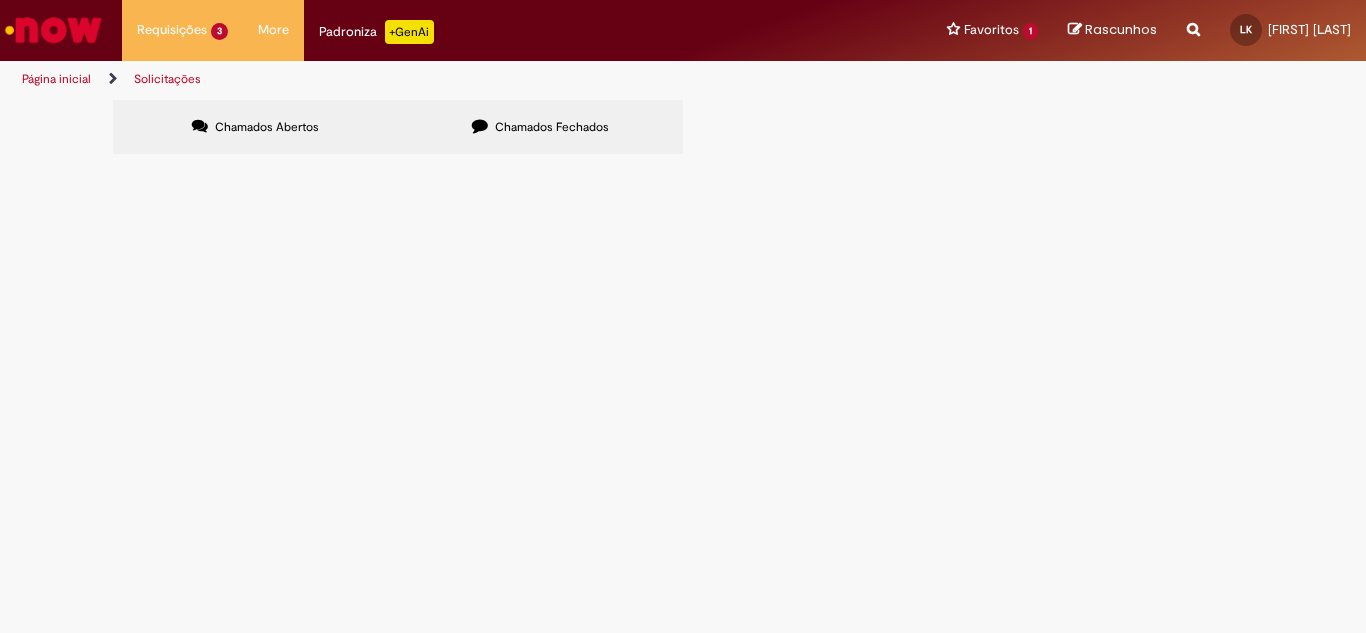 click on "Boa tarde,
Solicito lançamento de crédito referente as notas em anexo, as mesmas foram falta de envio do produto. Conforme histórico de e-mail anexo." at bounding box center (0, 0) 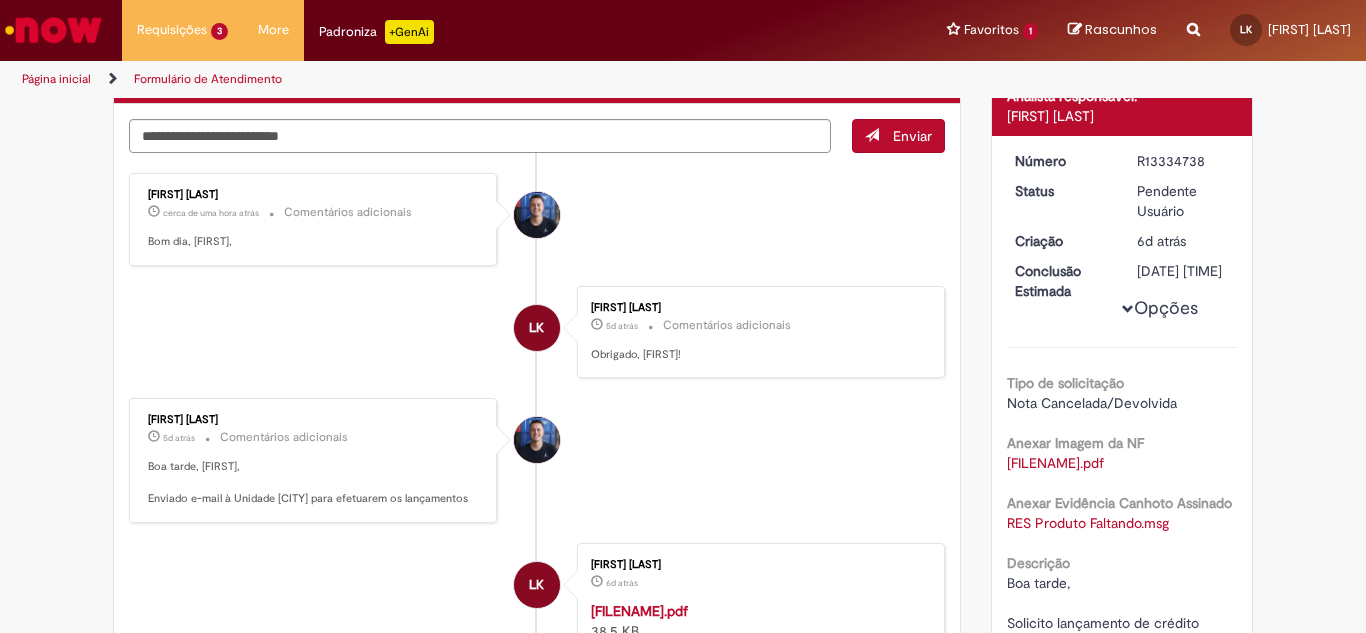scroll, scrollTop: 200, scrollLeft: 0, axis: vertical 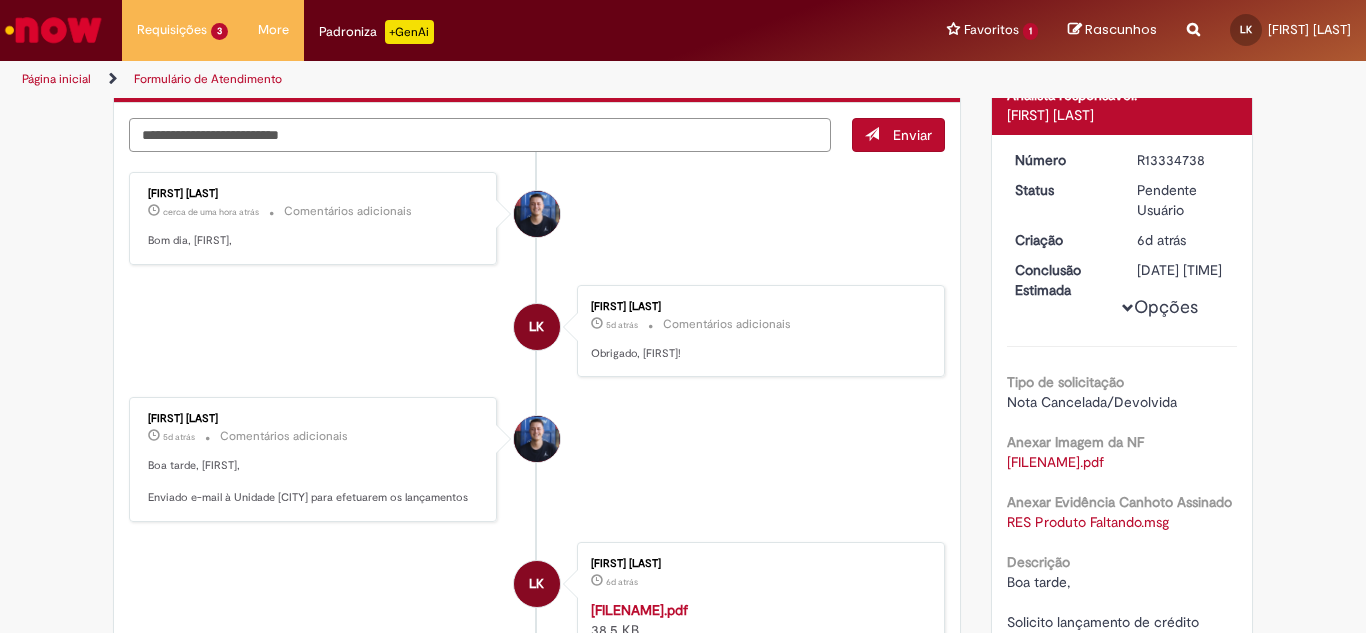 click at bounding box center (480, 135) 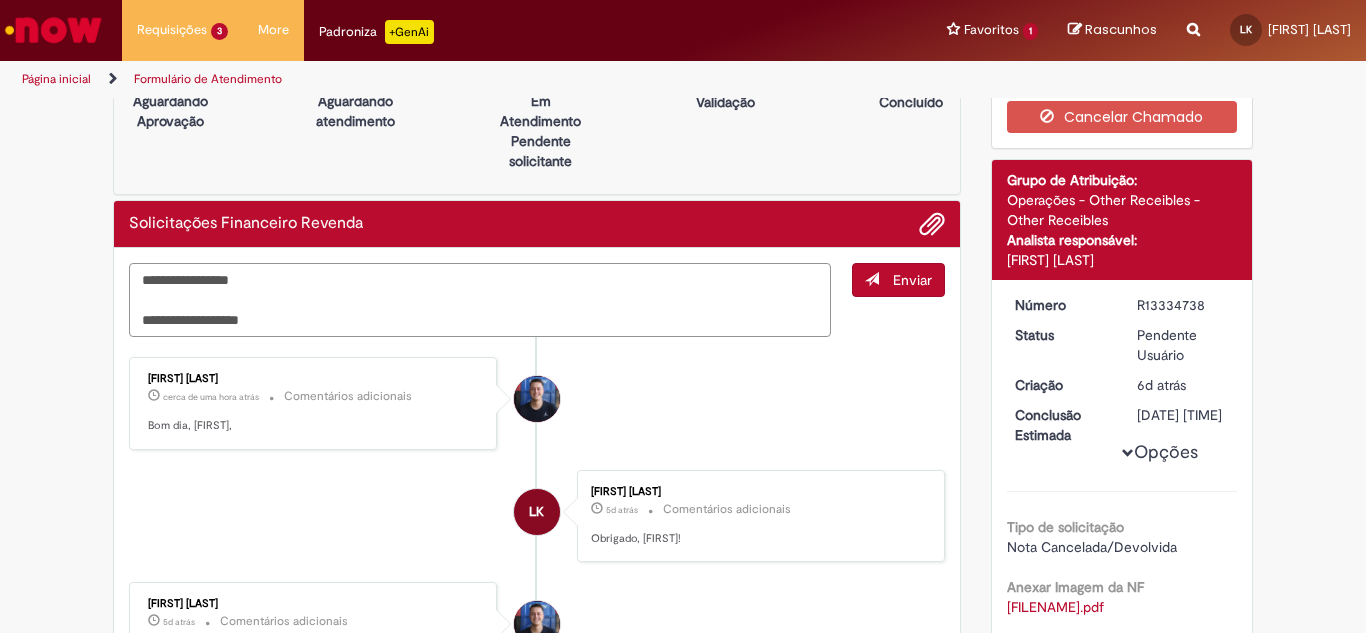 scroll, scrollTop: 100, scrollLeft: 0, axis: vertical 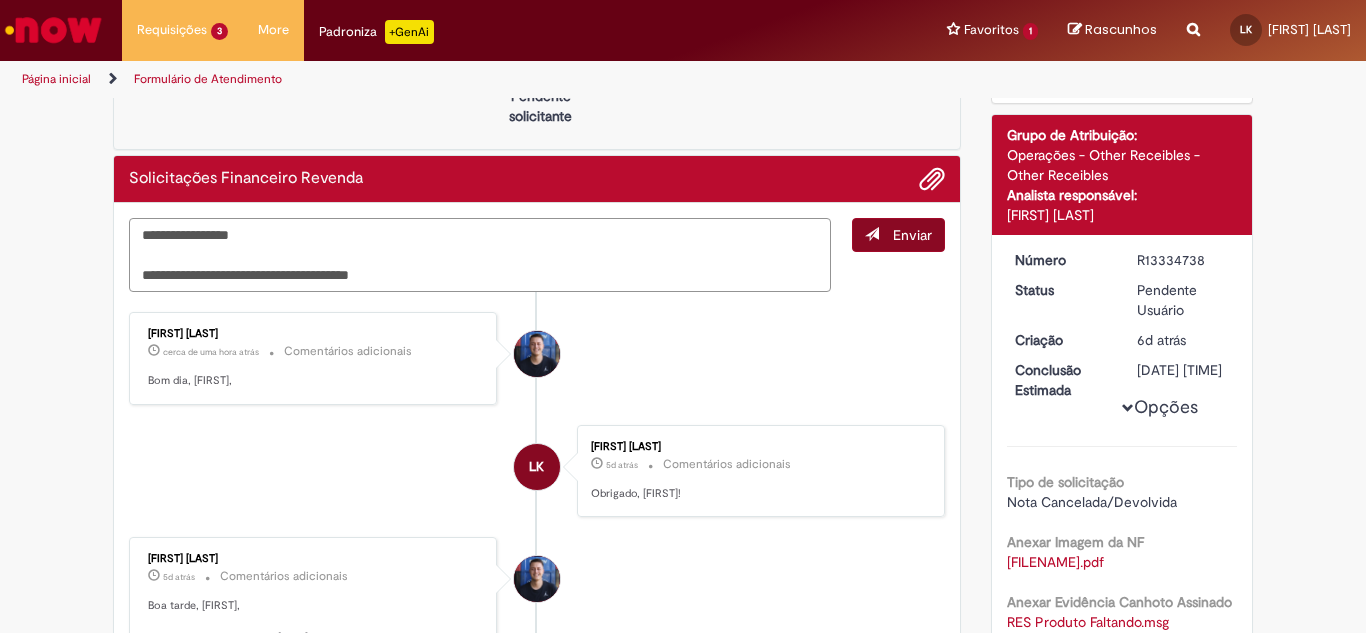 type on "**********" 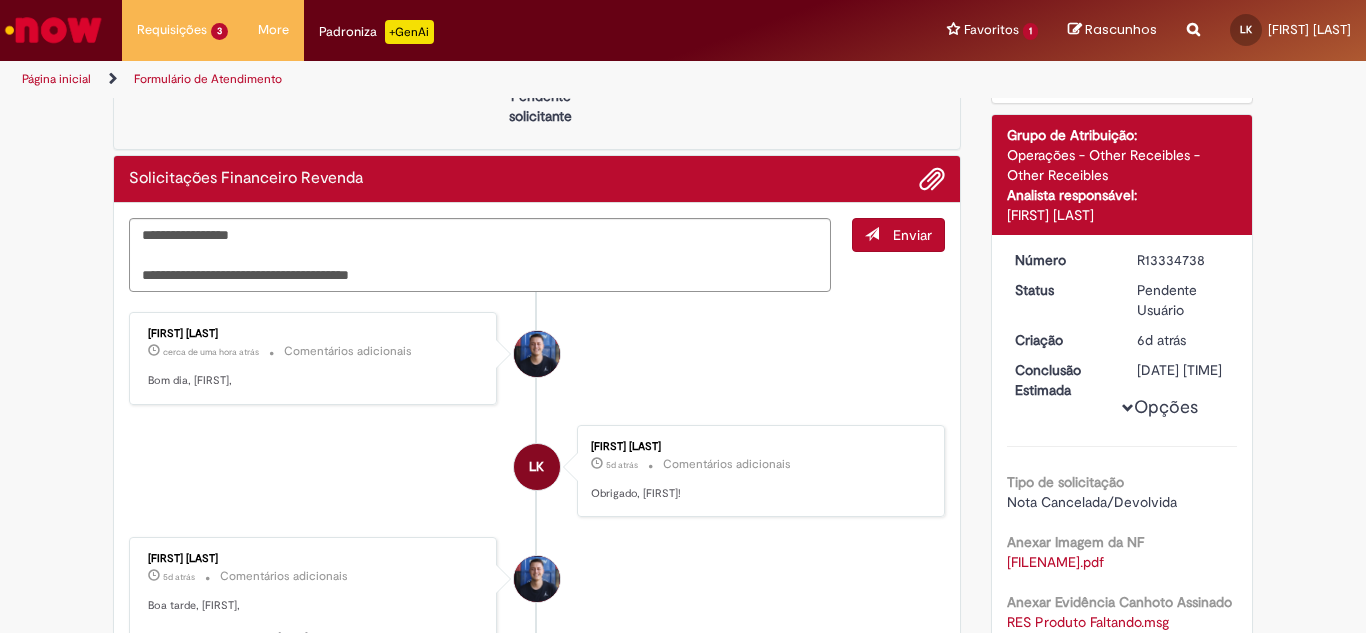 click at bounding box center [872, 234] 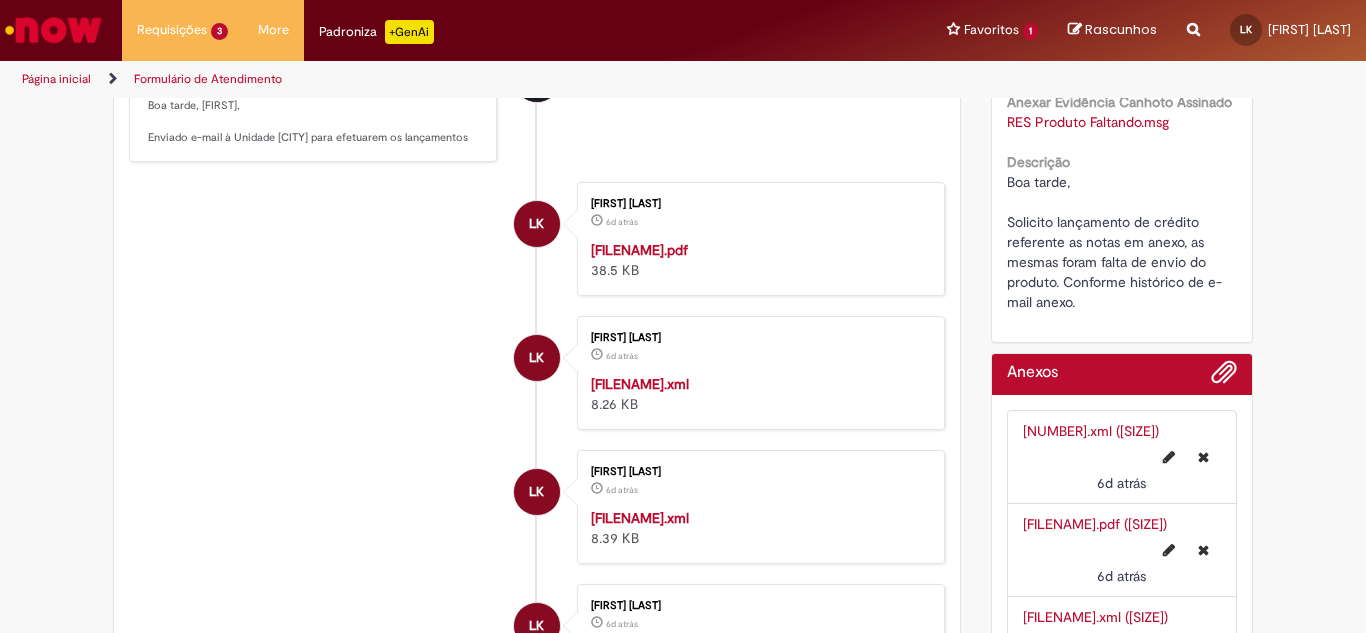 scroll, scrollTop: 700, scrollLeft: 0, axis: vertical 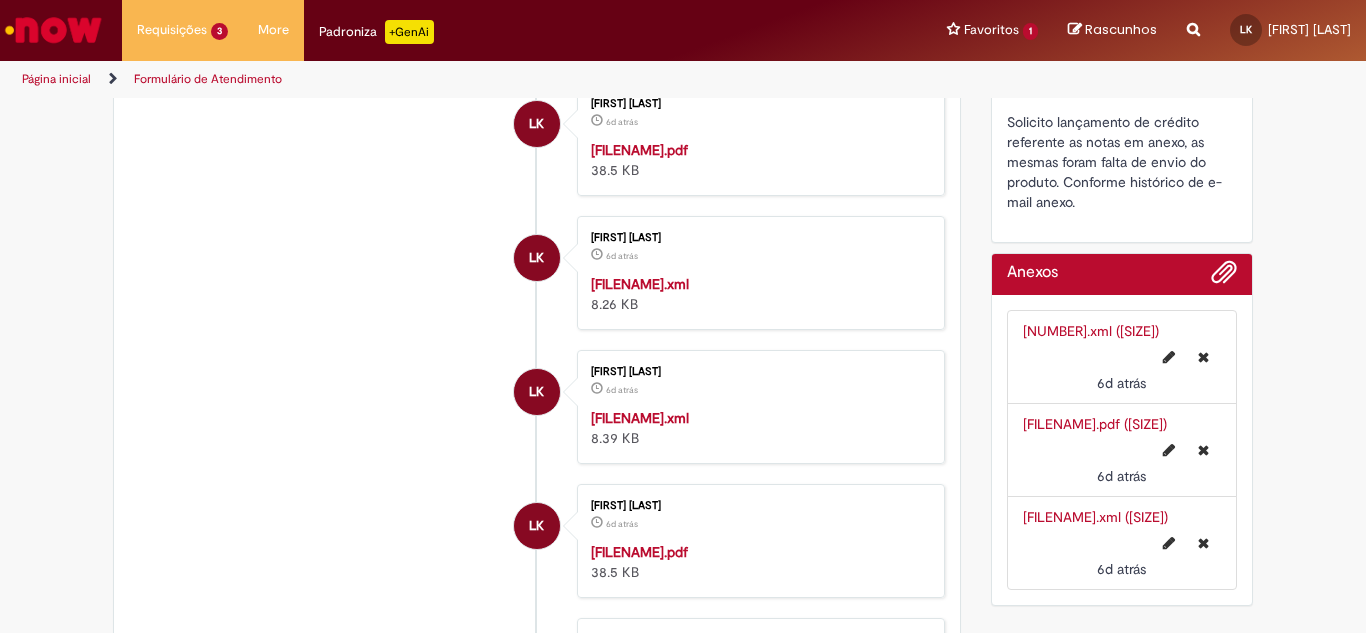 type 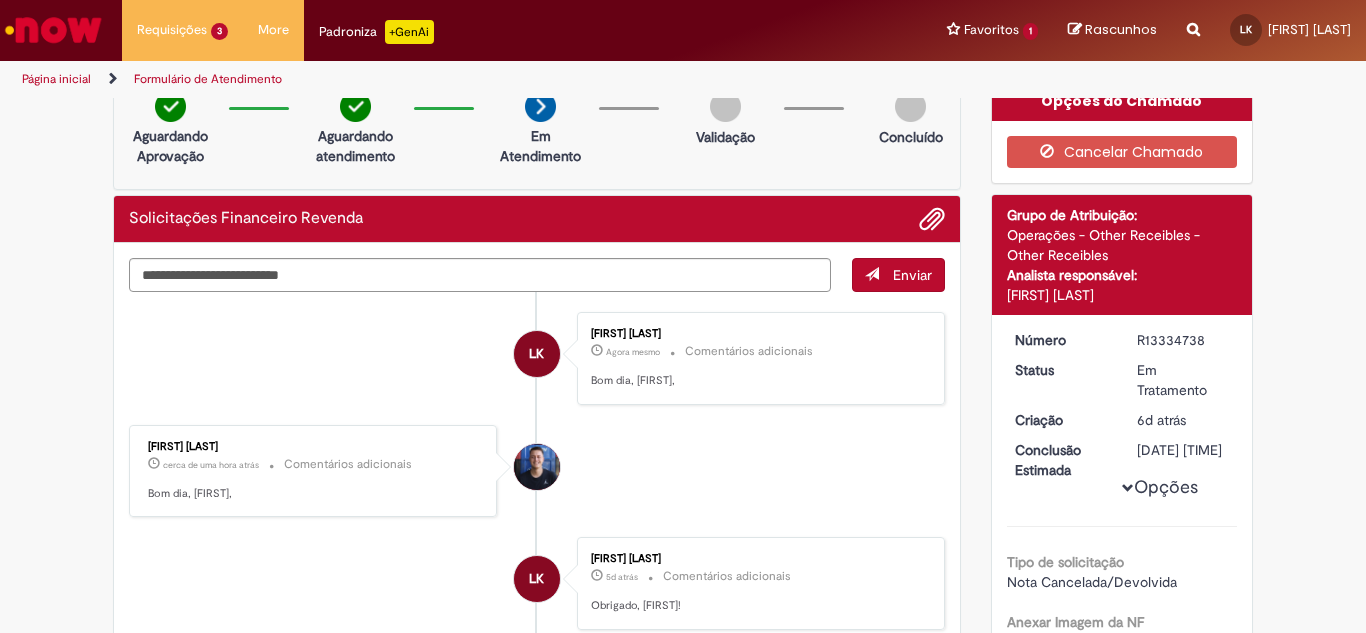 scroll, scrollTop: 0, scrollLeft: 0, axis: both 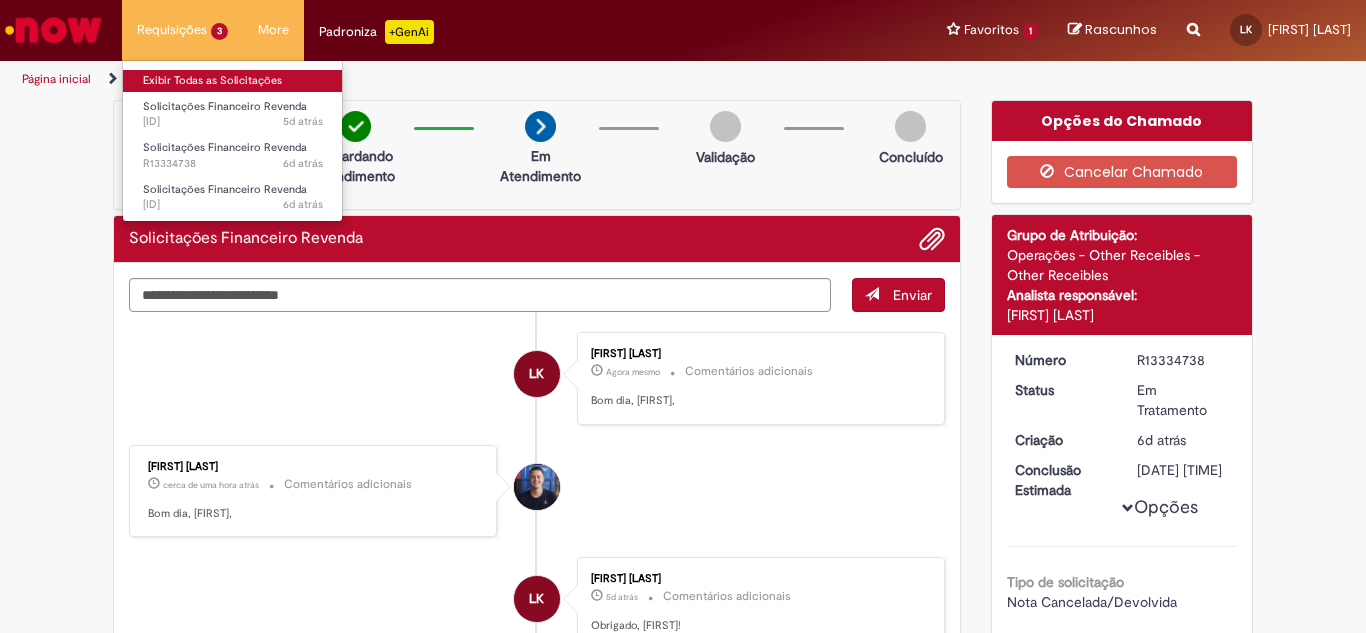 click on "Exibir Todas as Solicitações" at bounding box center (233, 81) 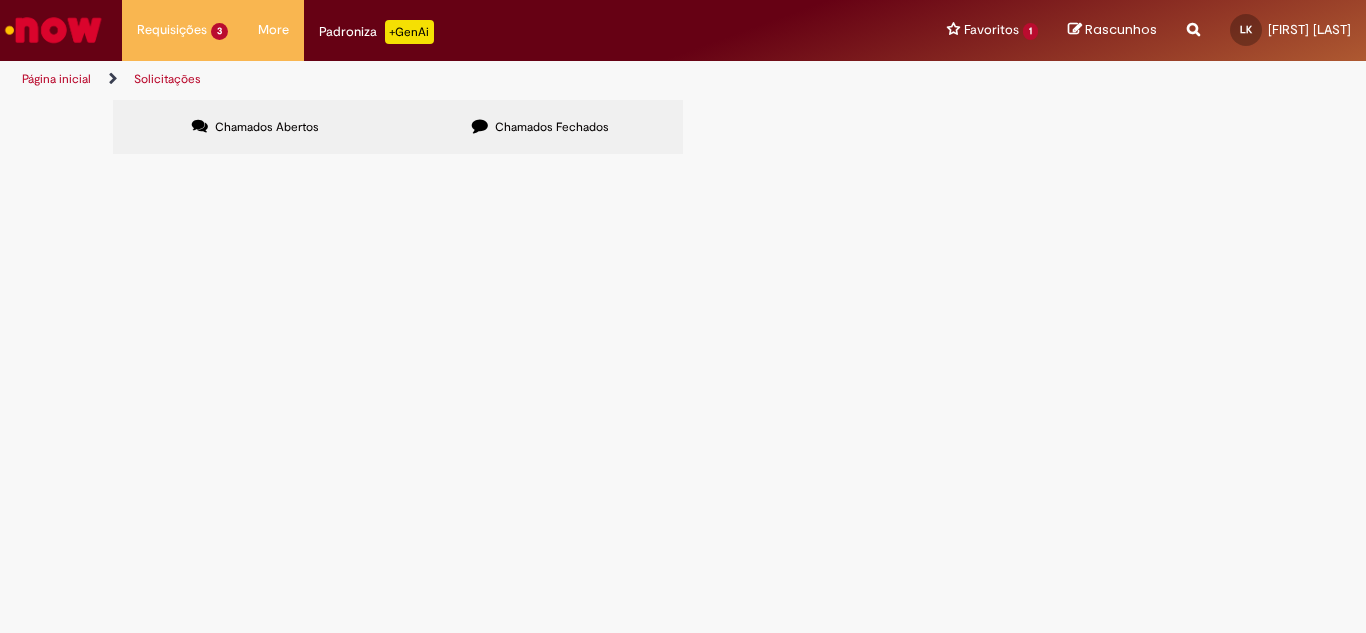click on "Boa tarde,
Segue comprovante de pagamento referente a compensação de notas." at bounding box center (0, 0) 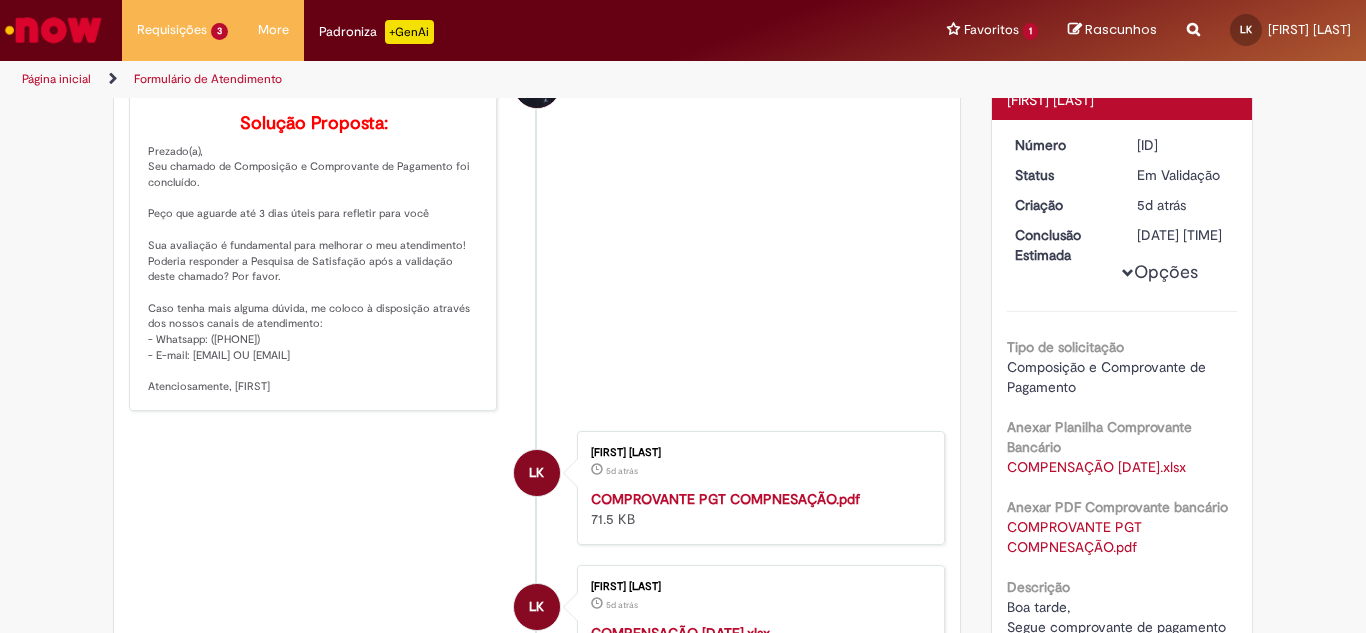 scroll, scrollTop: 300, scrollLeft: 0, axis: vertical 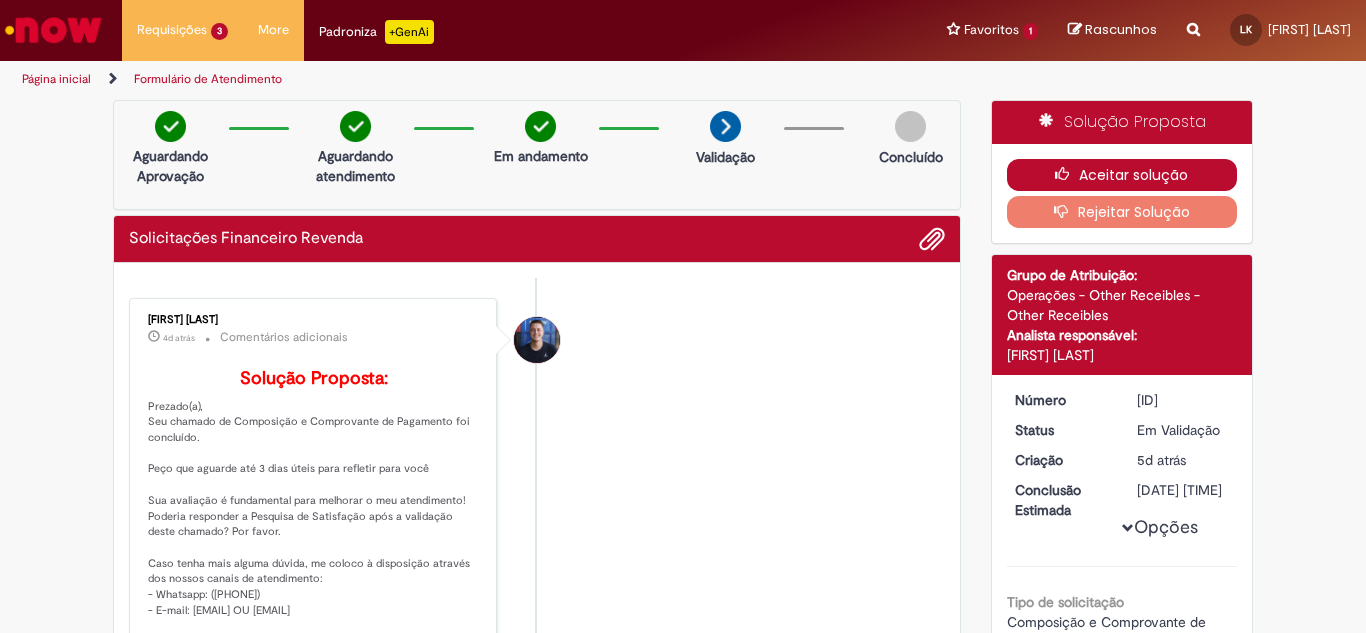 click on "Aceitar solução" at bounding box center [1122, 175] 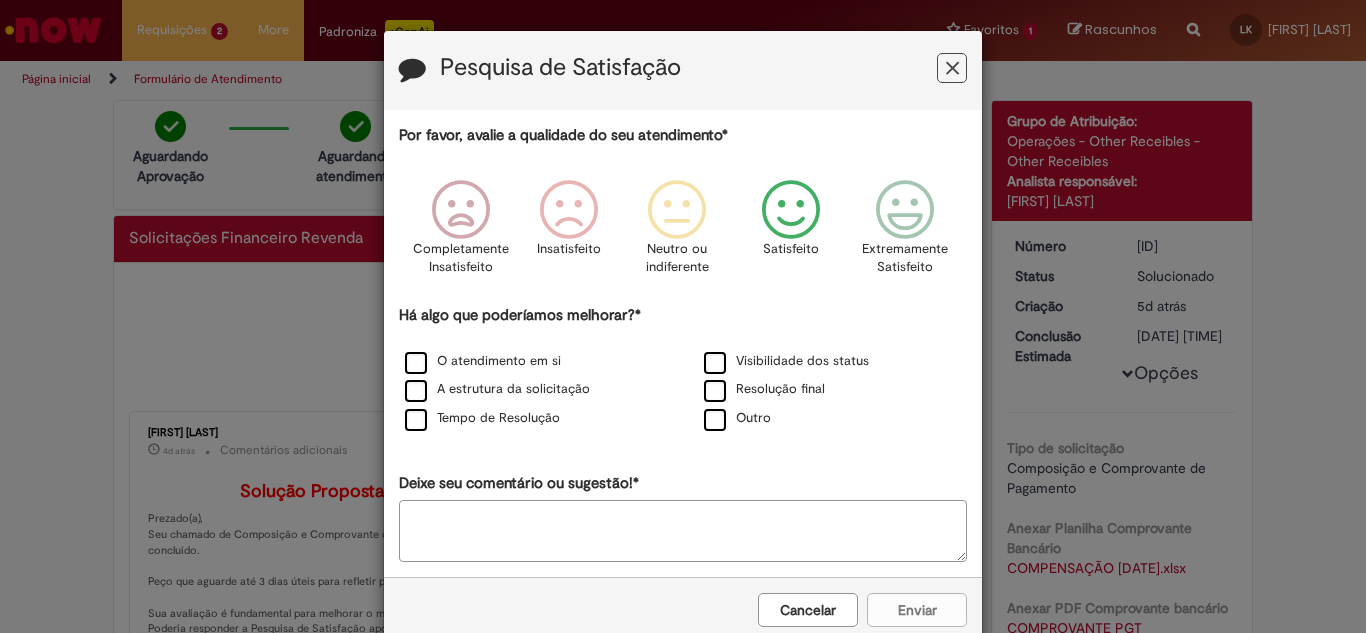 drag, startPoint x: 788, startPoint y: 206, endPoint x: 596, endPoint y: 297, distance: 212.47353 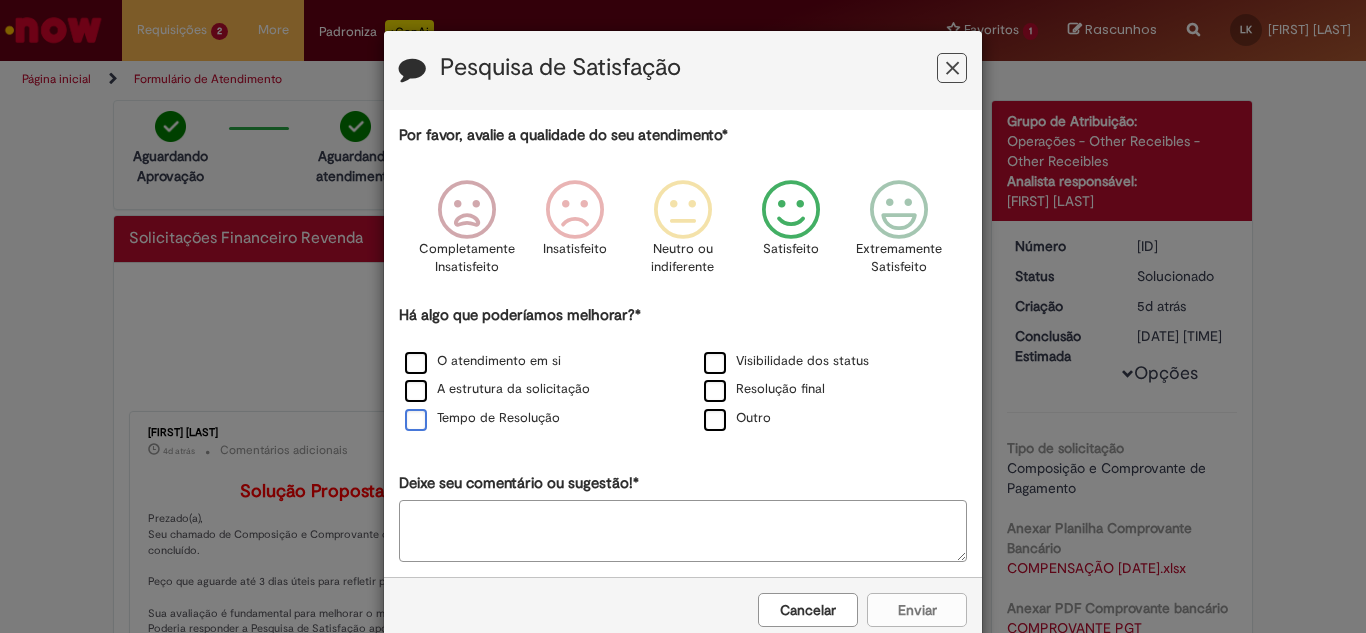 click on "Tempo de Resolução" at bounding box center [533, 419] 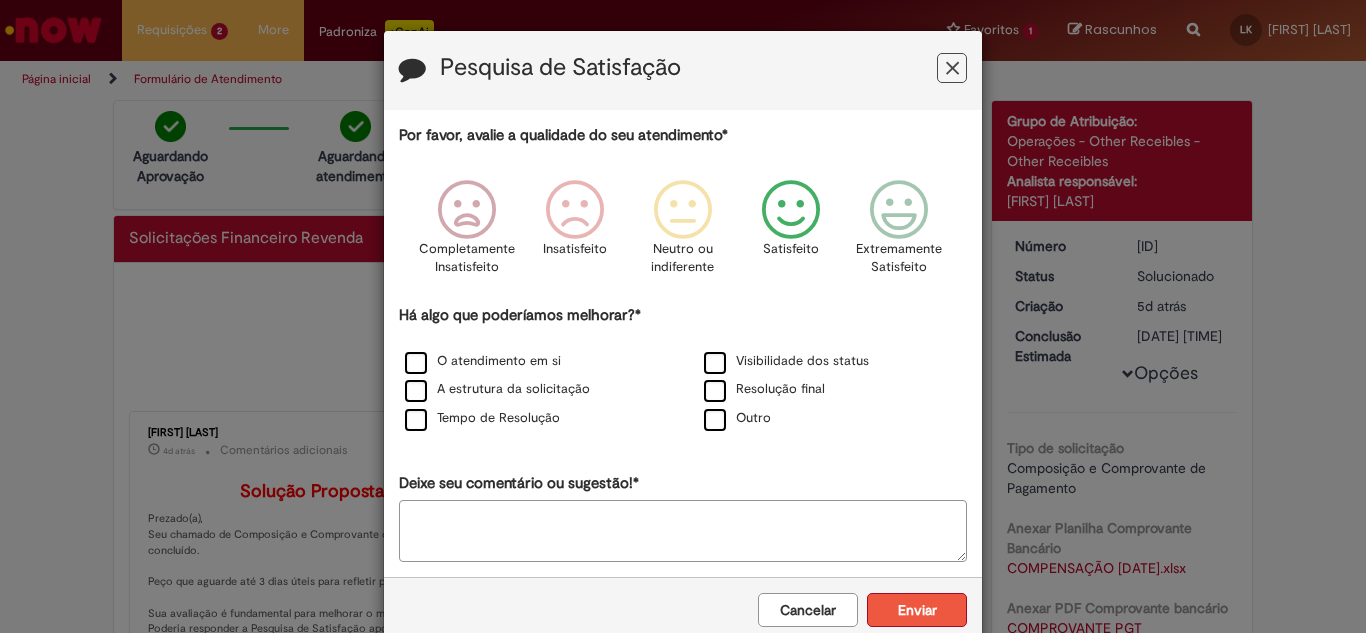 drag, startPoint x: 928, startPoint y: 590, endPoint x: 928, endPoint y: 606, distance: 16 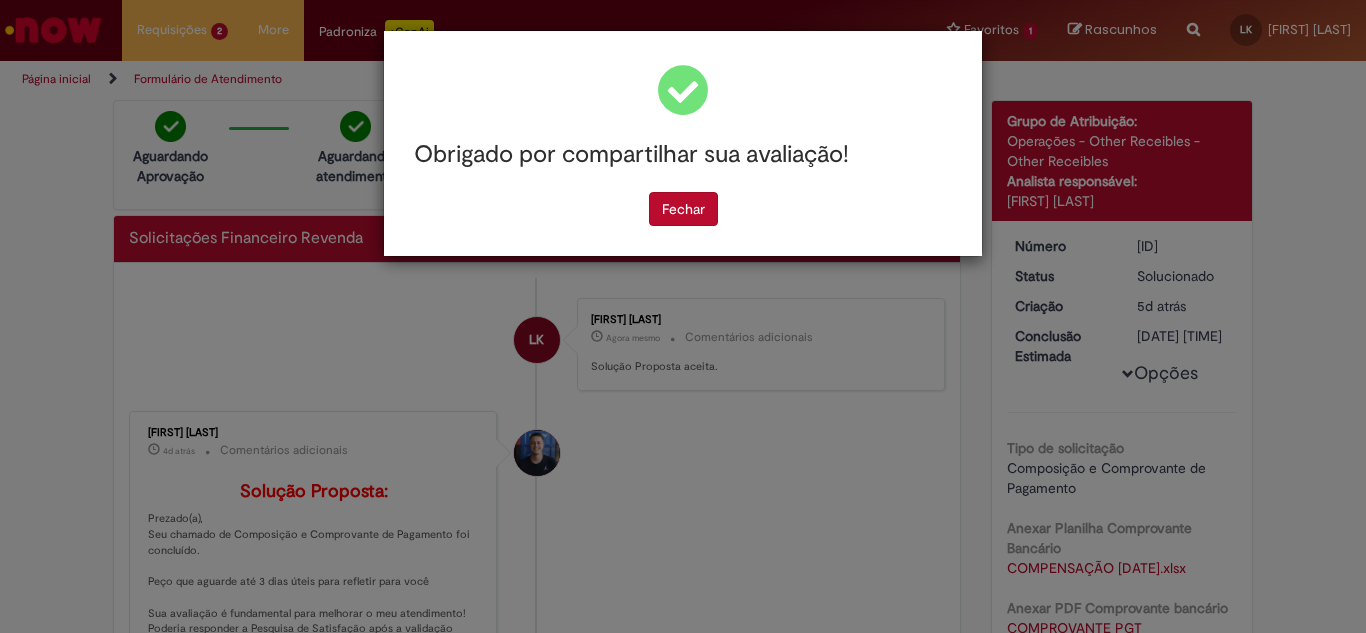 drag, startPoint x: 700, startPoint y: 224, endPoint x: 692, endPoint y: 217, distance: 10.630146 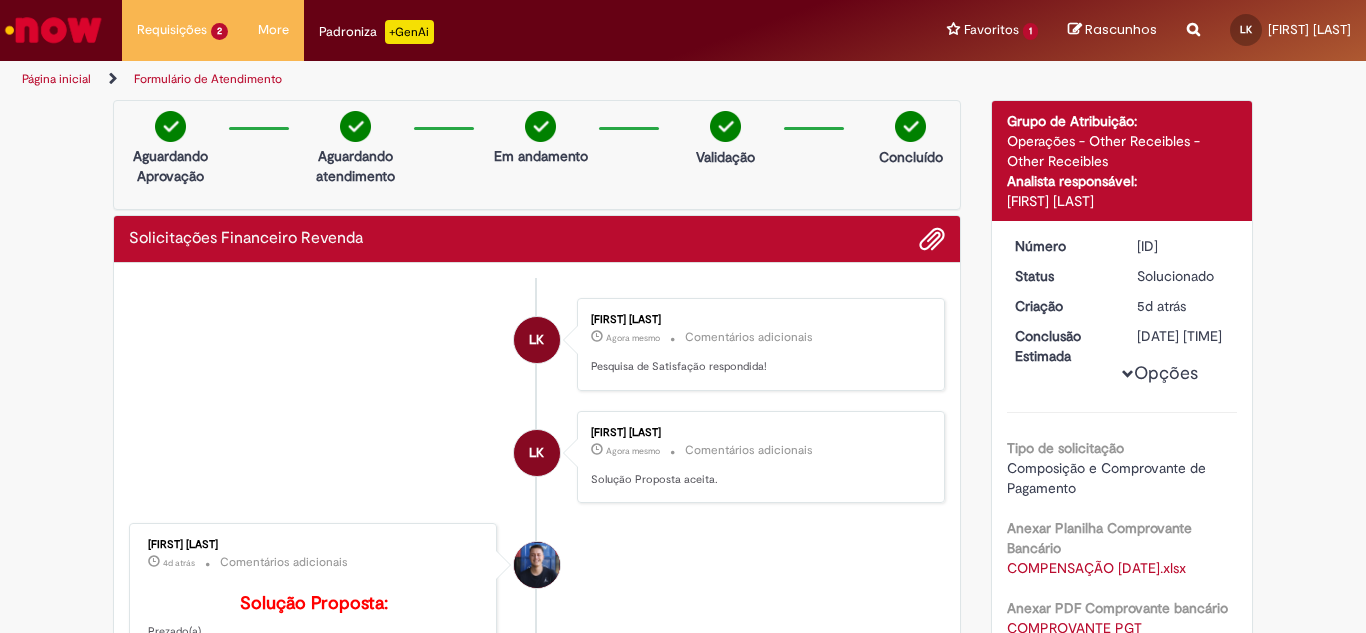 click at bounding box center (53, 30) 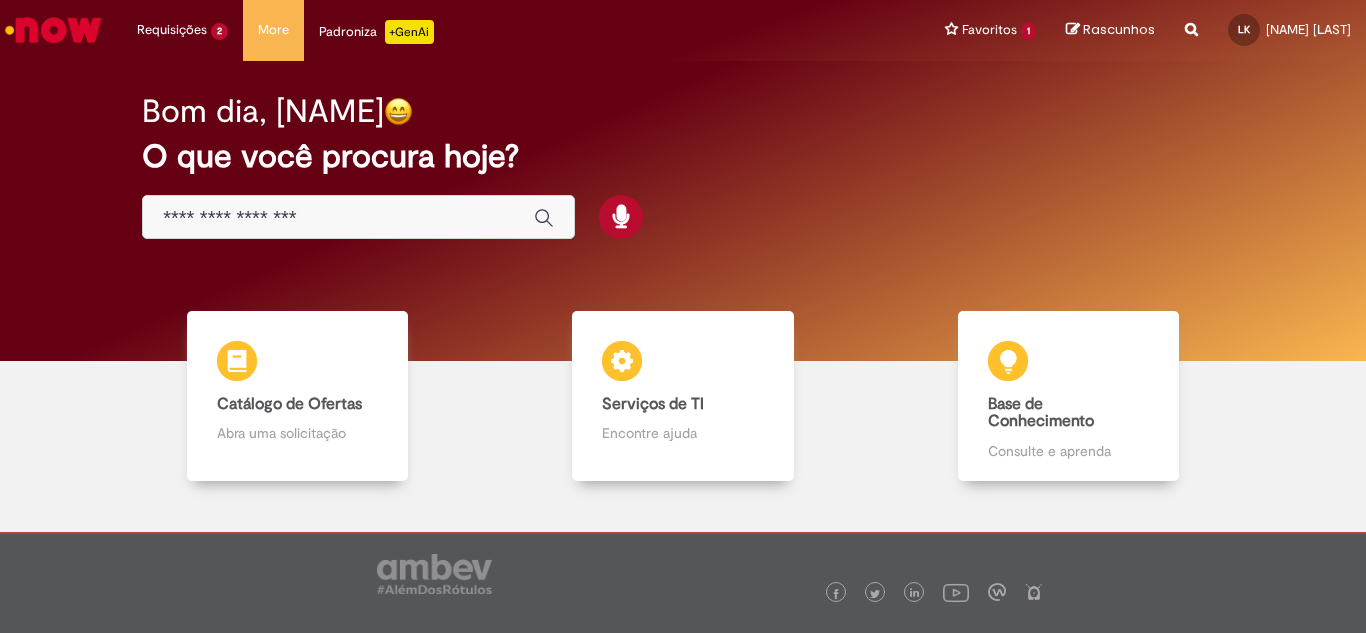 scroll, scrollTop: 0, scrollLeft: 0, axis: both 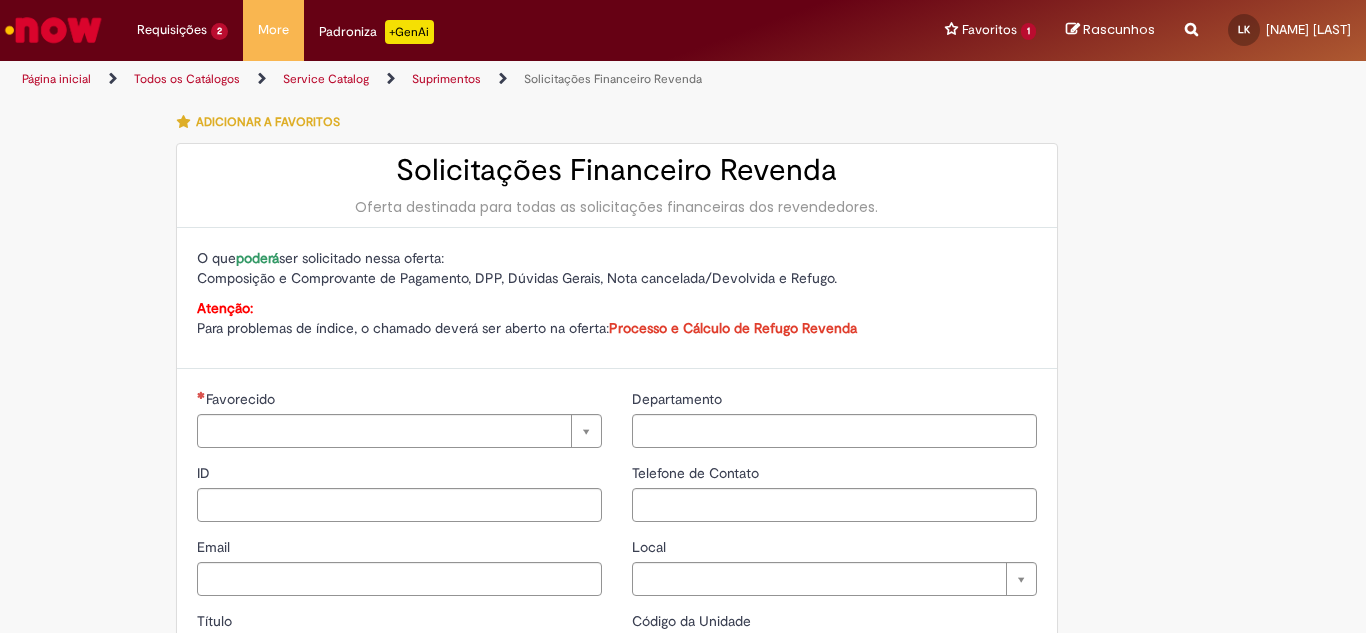 type on "**********" 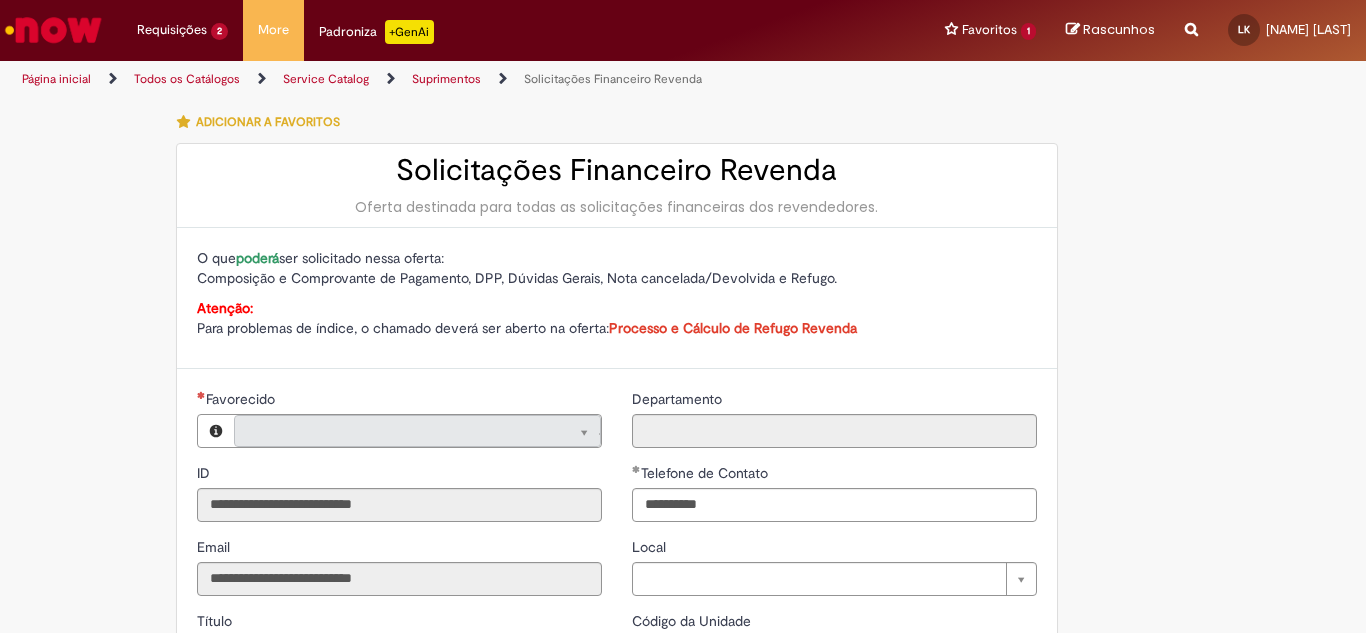 type on "**********" 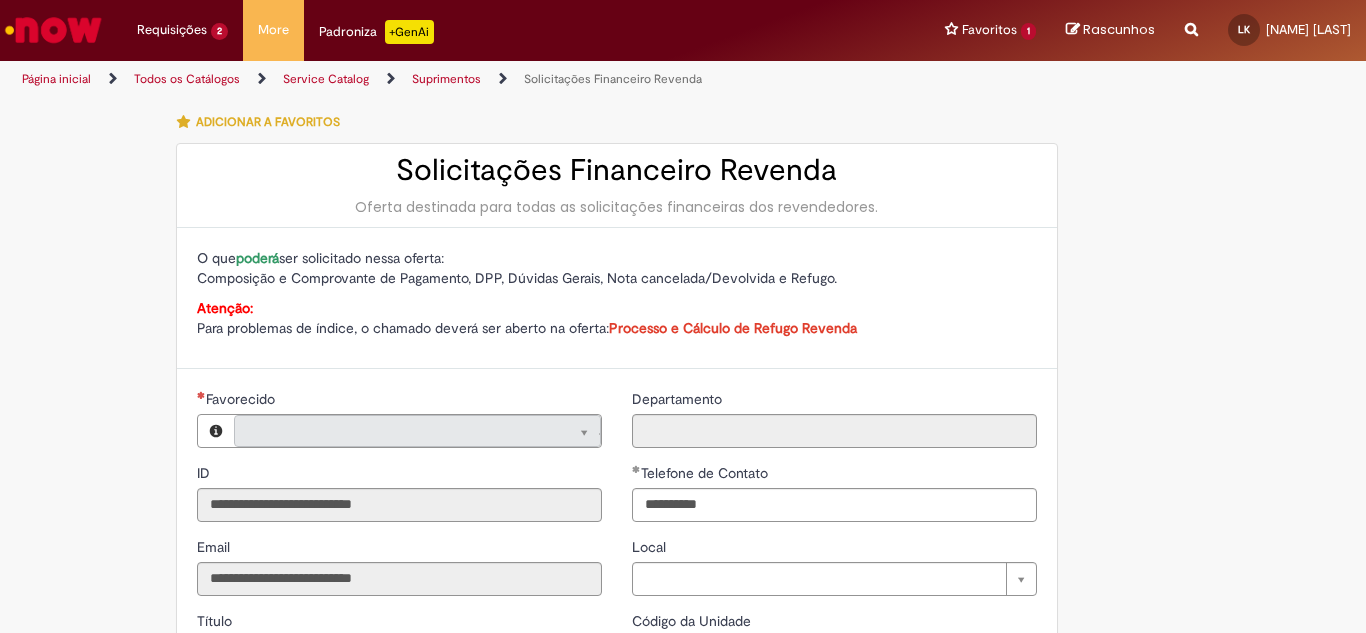 type on "**********" 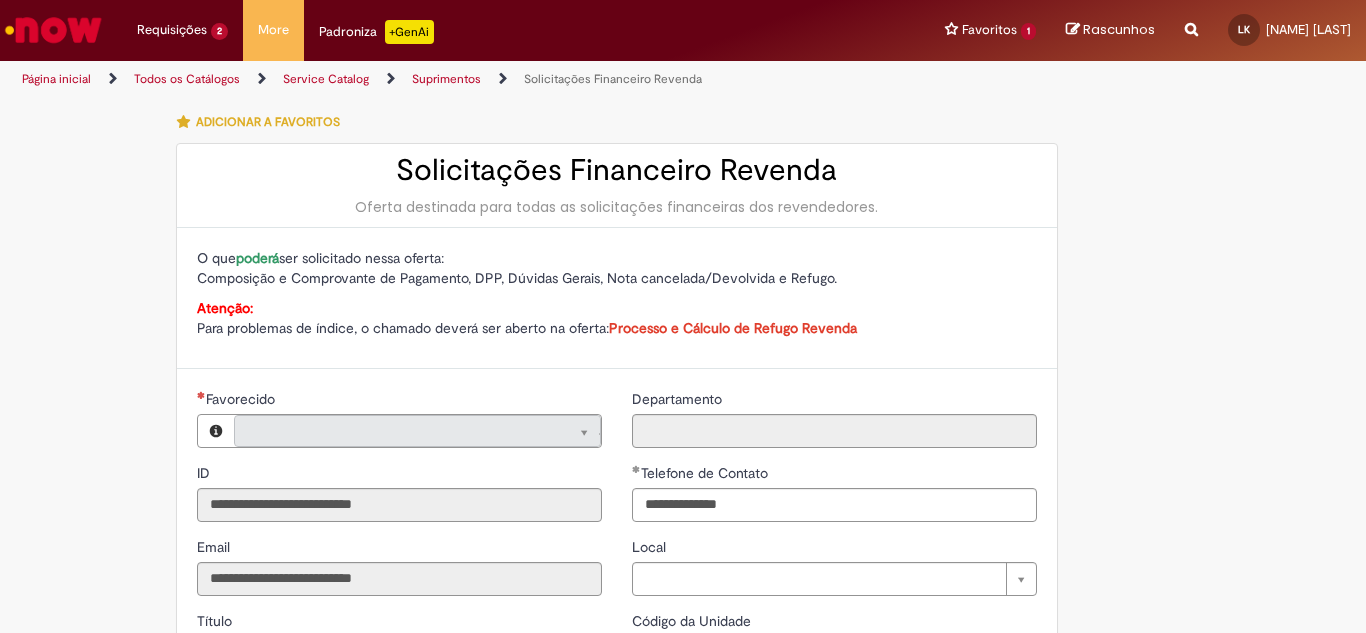 type on "**********" 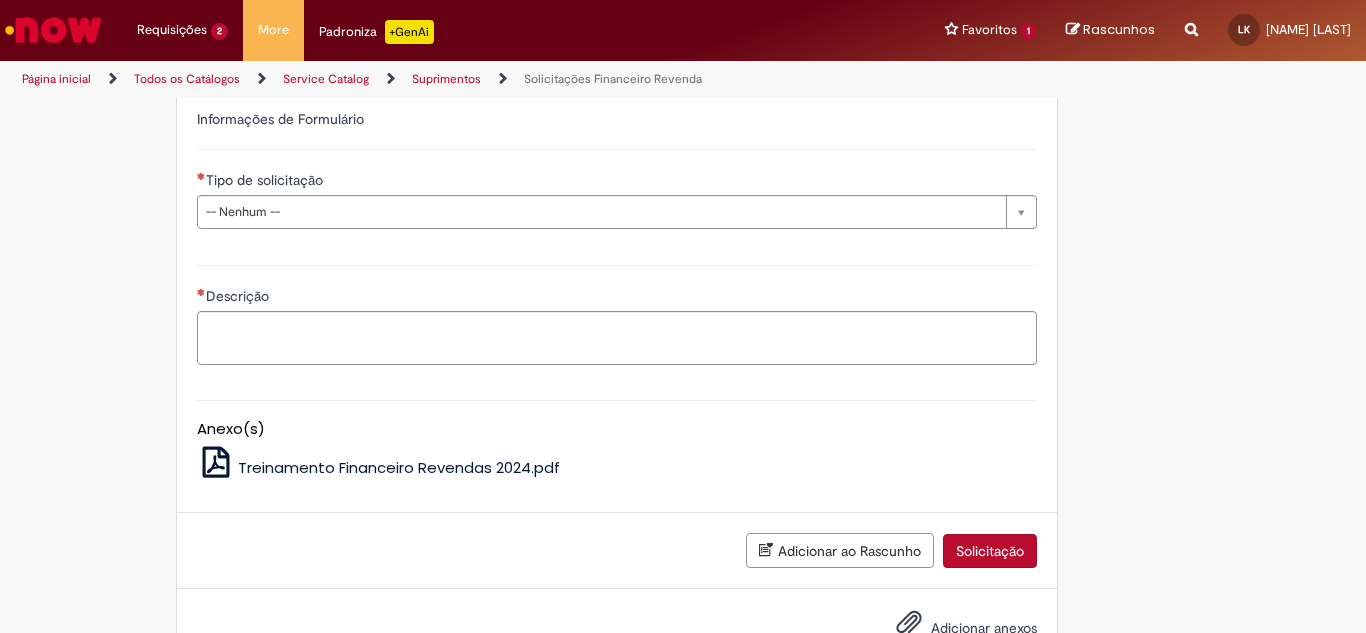 scroll, scrollTop: 600, scrollLeft: 0, axis: vertical 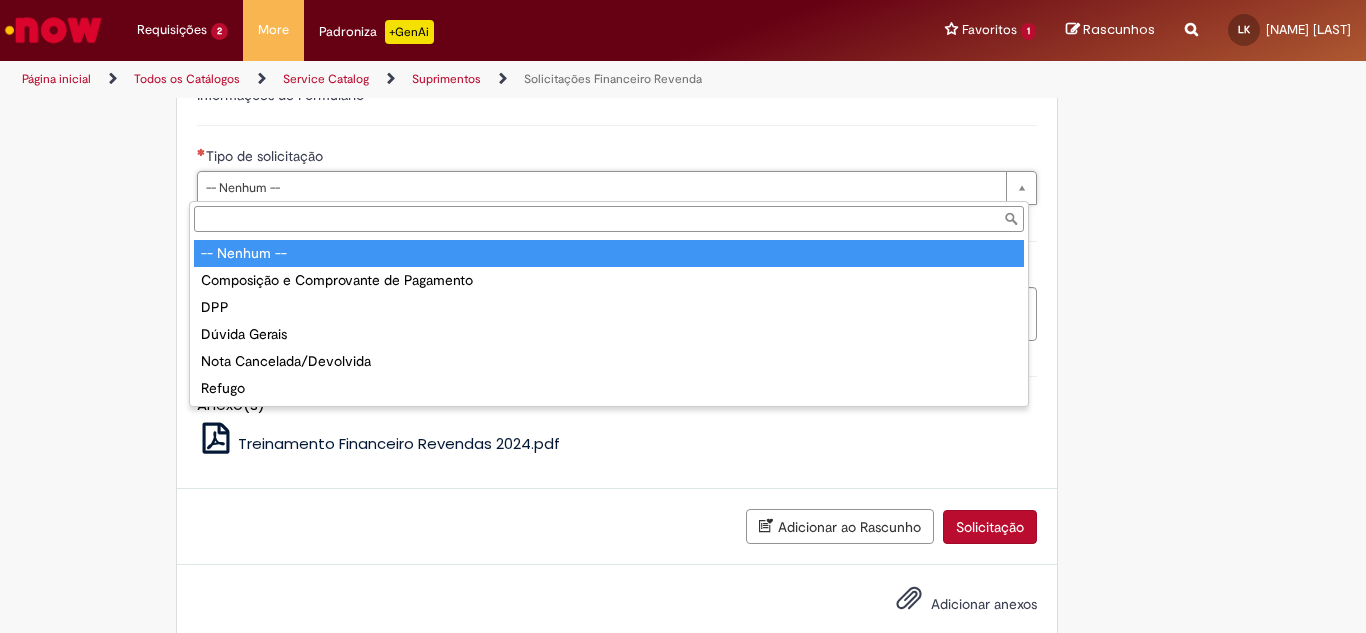 drag, startPoint x: 285, startPoint y: 184, endPoint x: 292, endPoint y: 193, distance: 11.401754 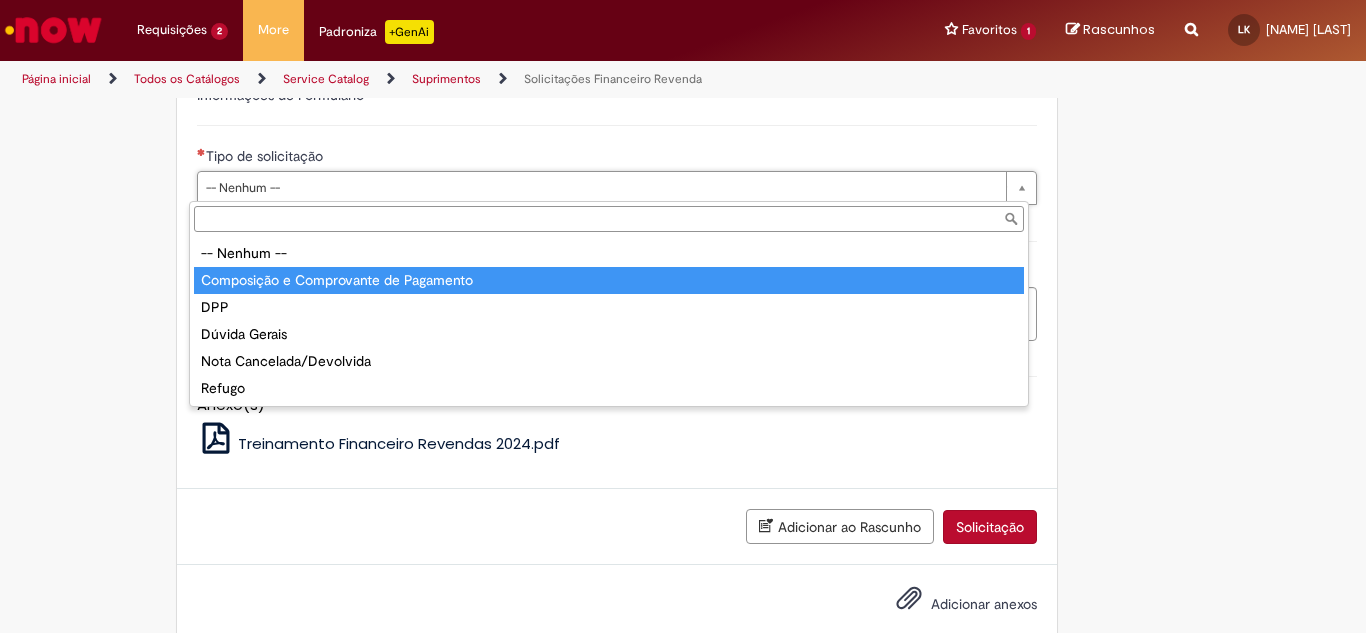 type on "**********" 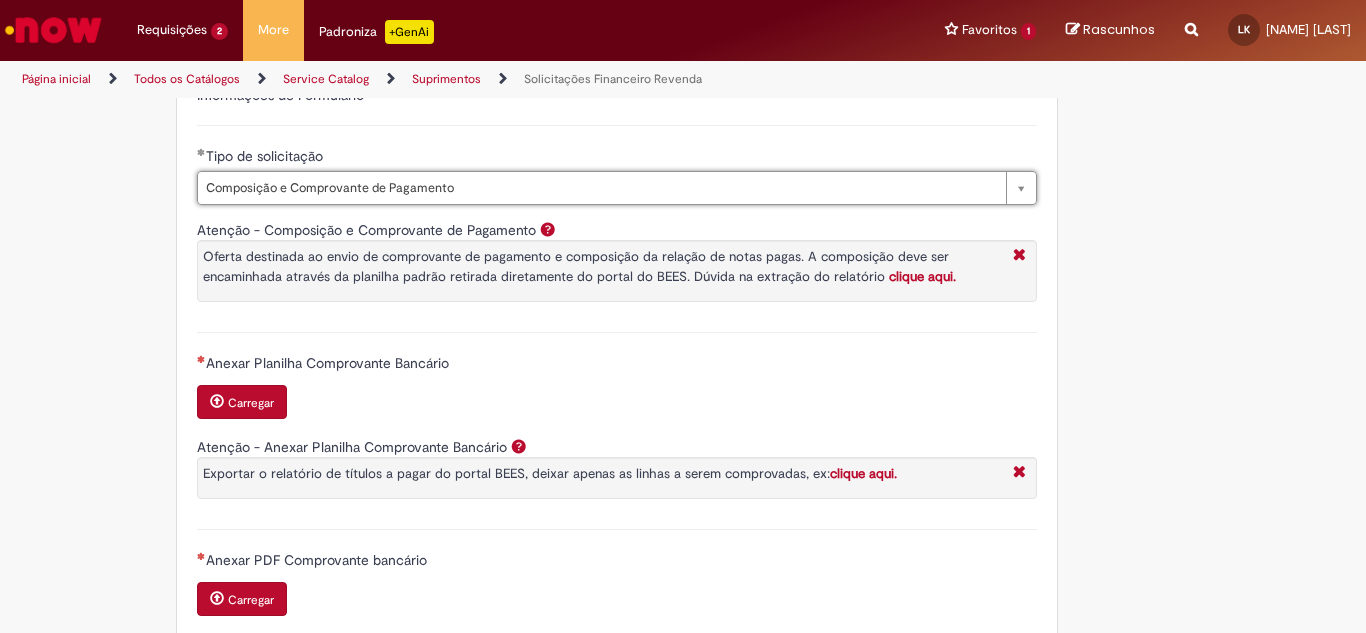 click on "Carregar" at bounding box center [251, 403] 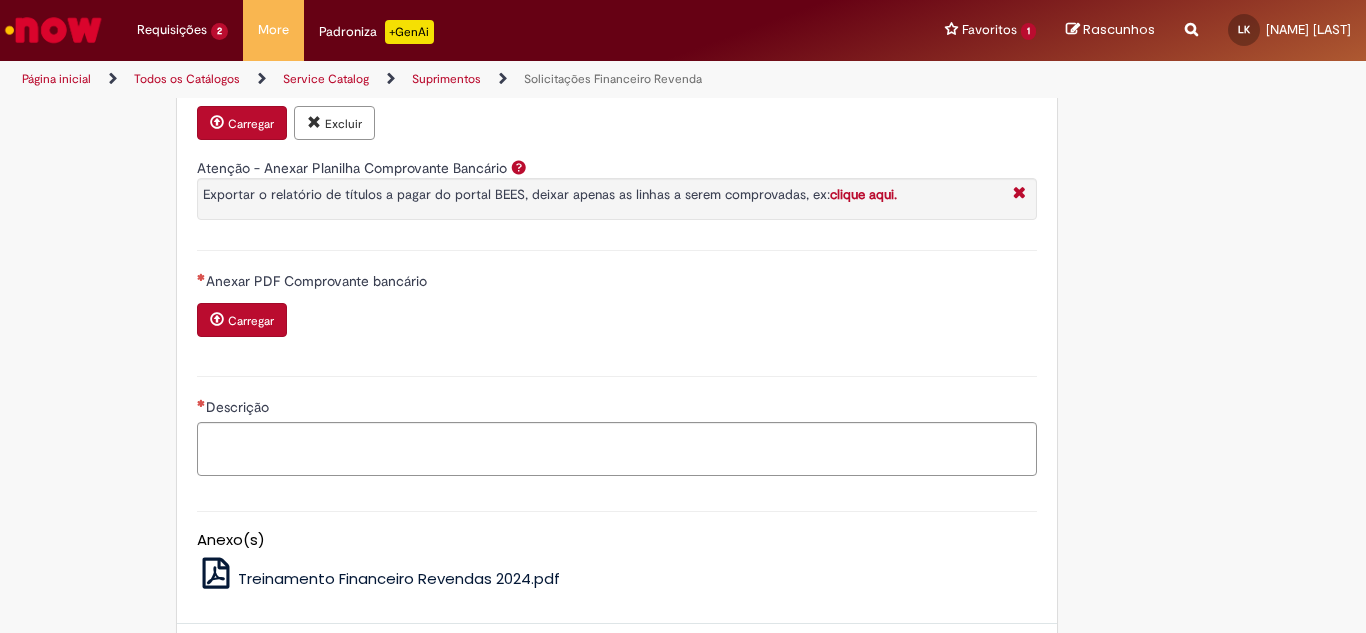 scroll, scrollTop: 900, scrollLeft: 0, axis: vertical 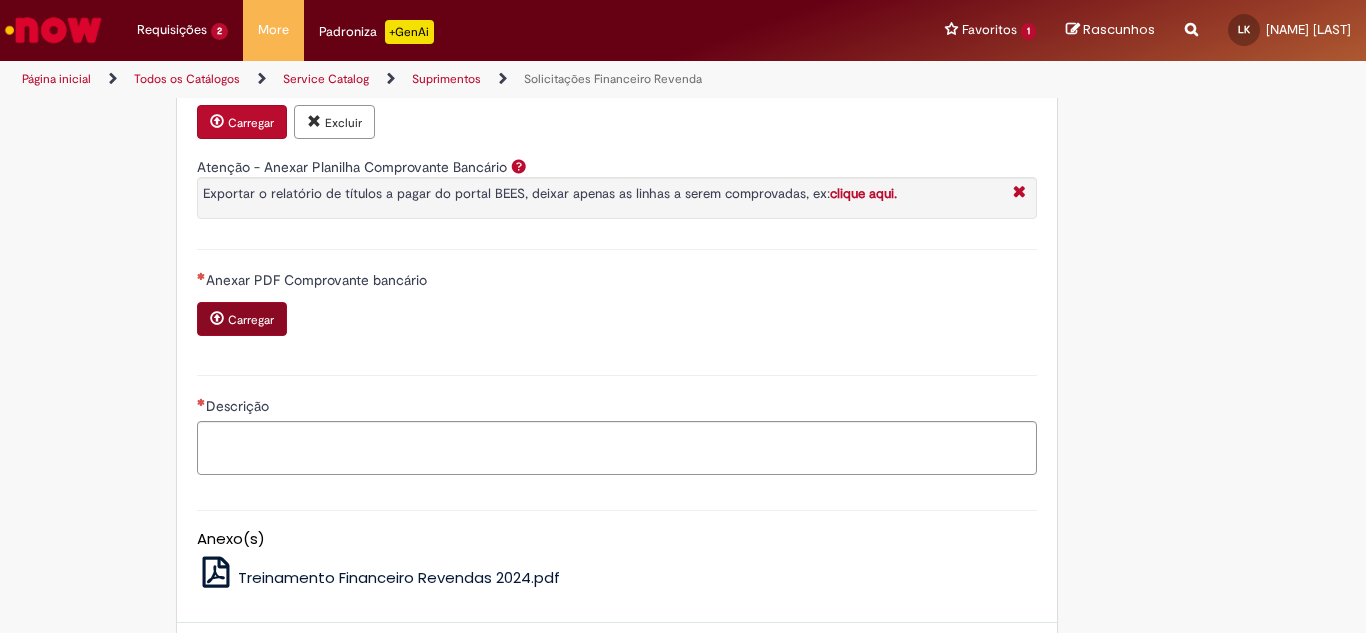 click on "Carregar" at bounding box center [244, 321] 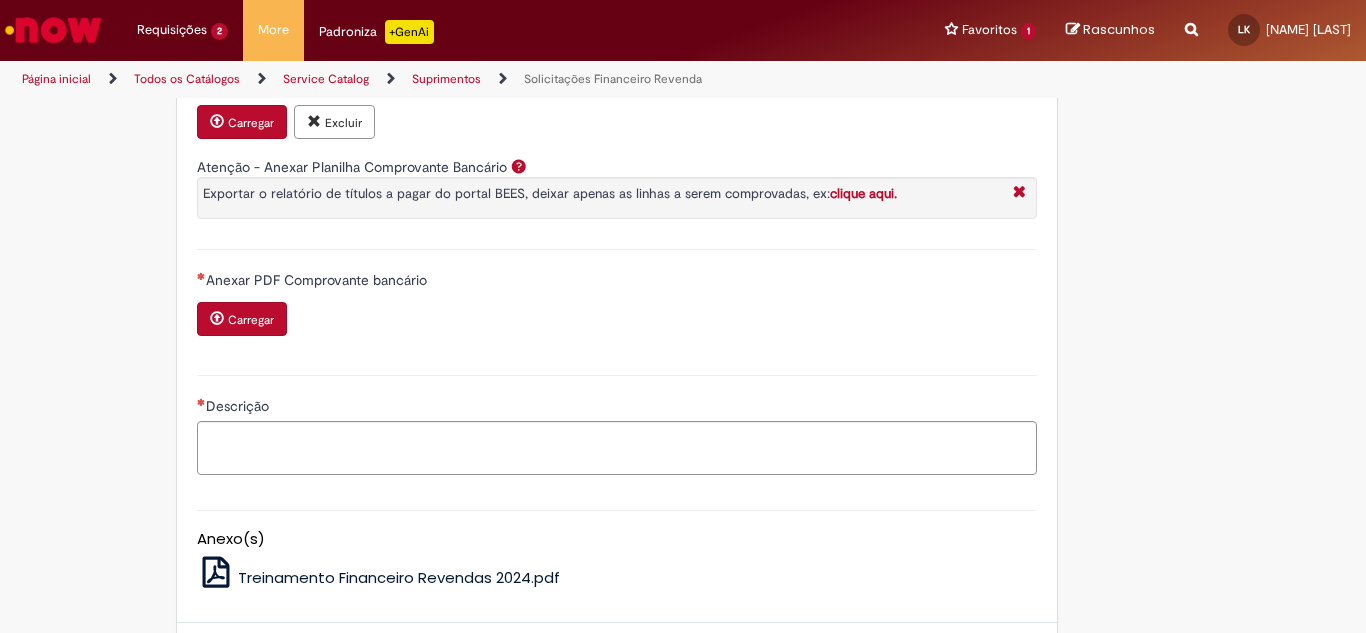 click on "Carregar" at bounding box center [251, 320] 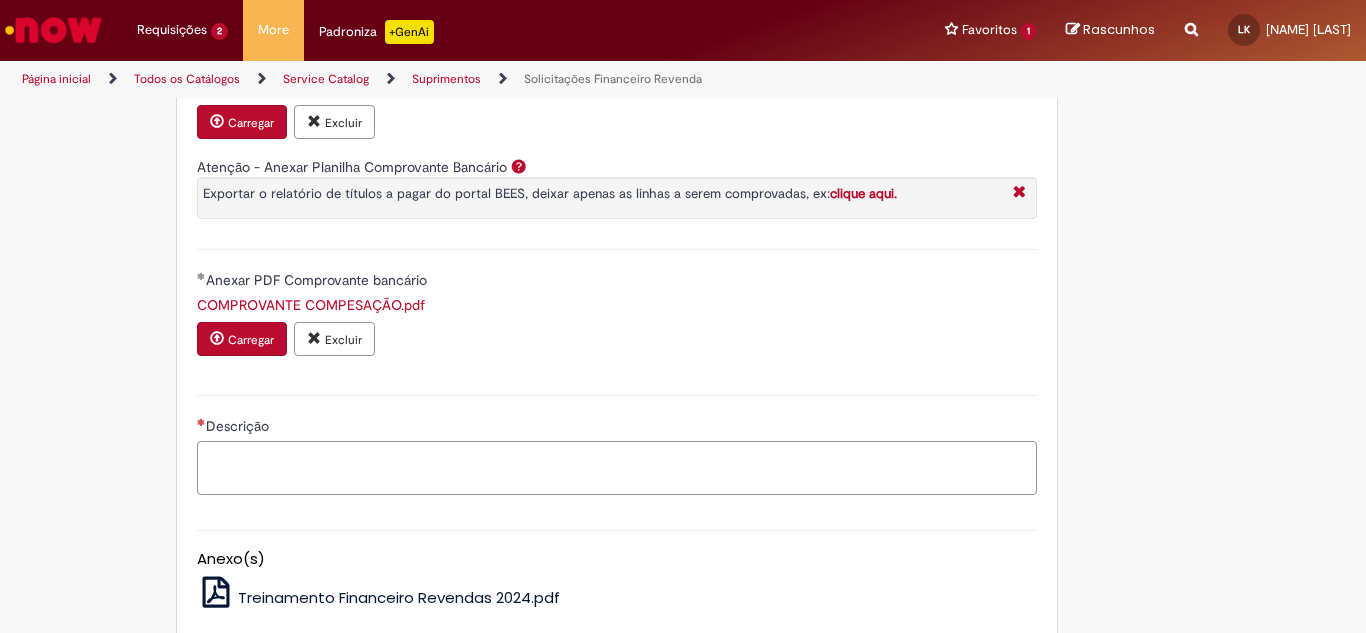 click on "Descrição" at bounding box center [617, 468] 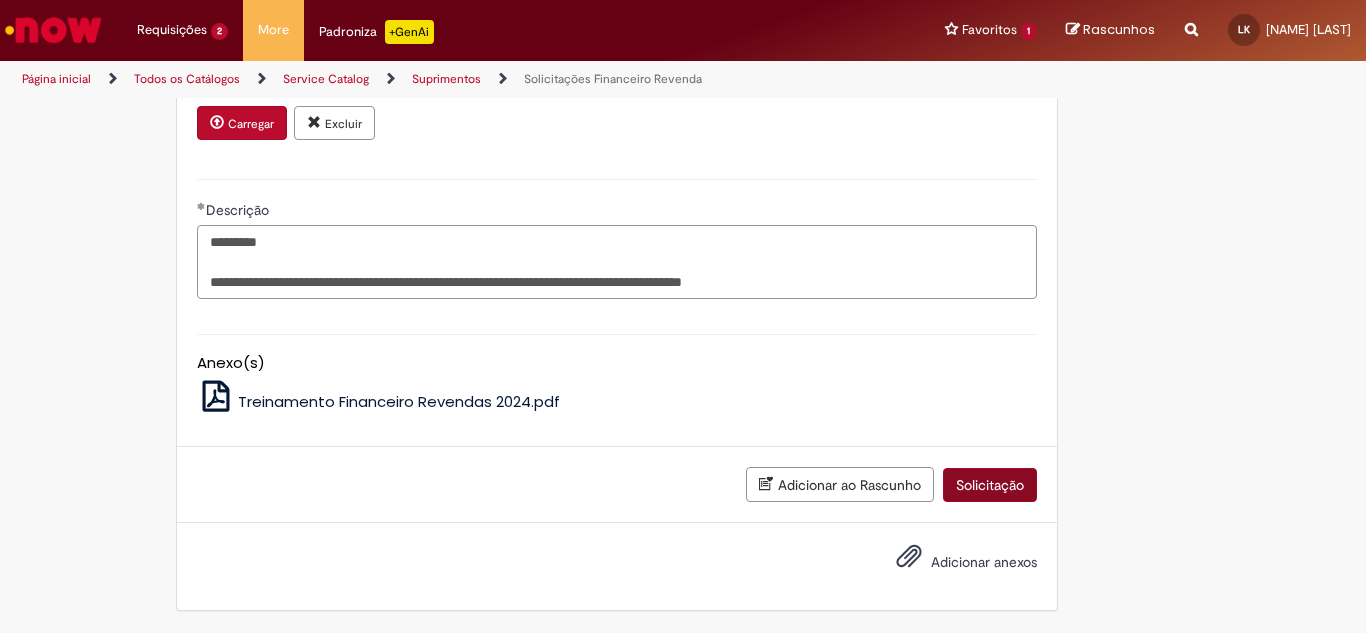 type on "**********" 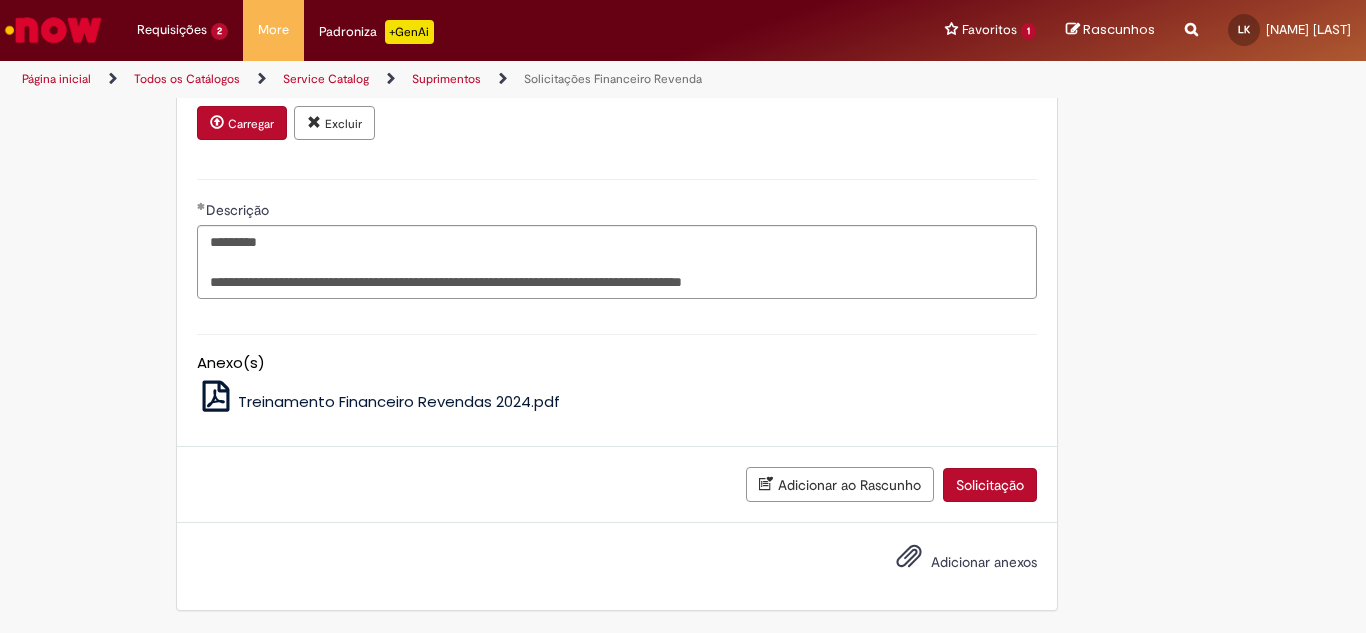 click on "Solicitação" at bounding box center (990, 485) 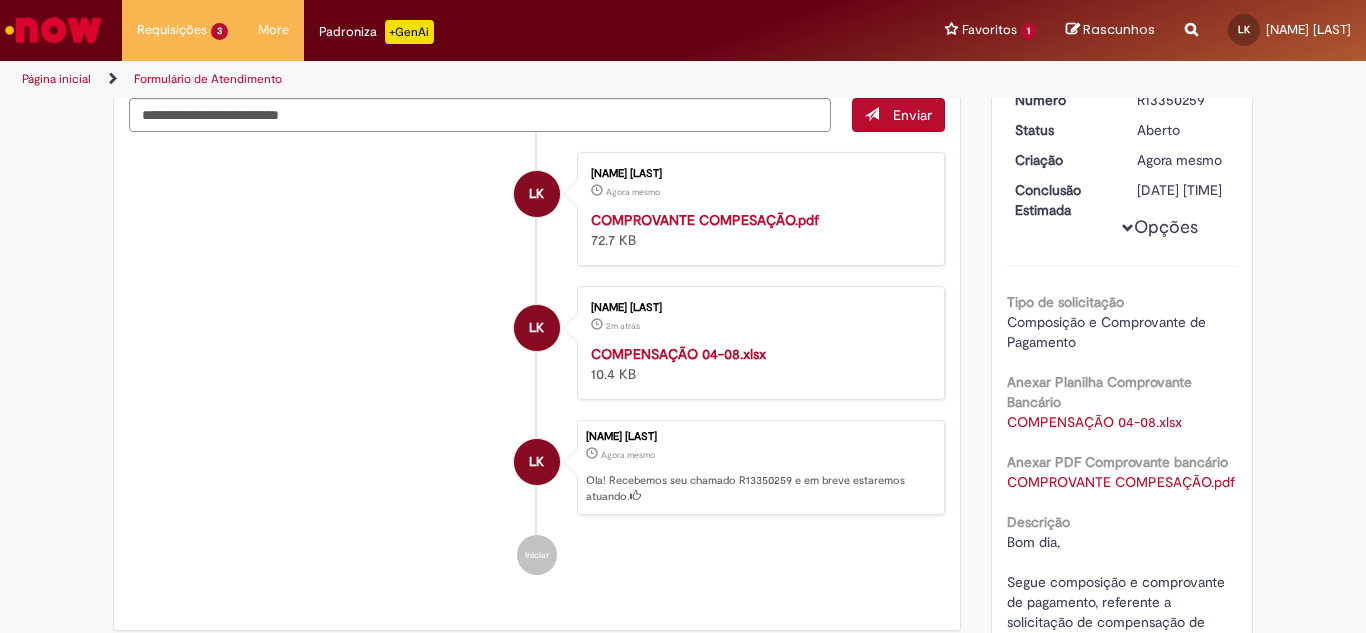 scroll, scrollTop: 0, scrollLeft: 0, axis: both 